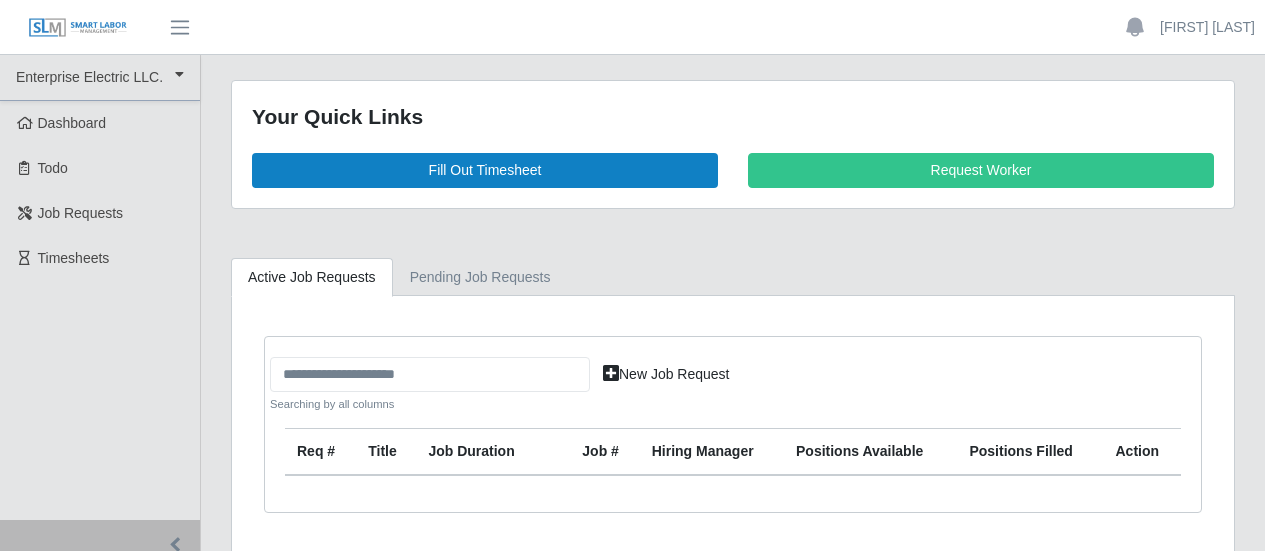 scroll, scrollTop: 0, scrollLeft: 0, axis: both 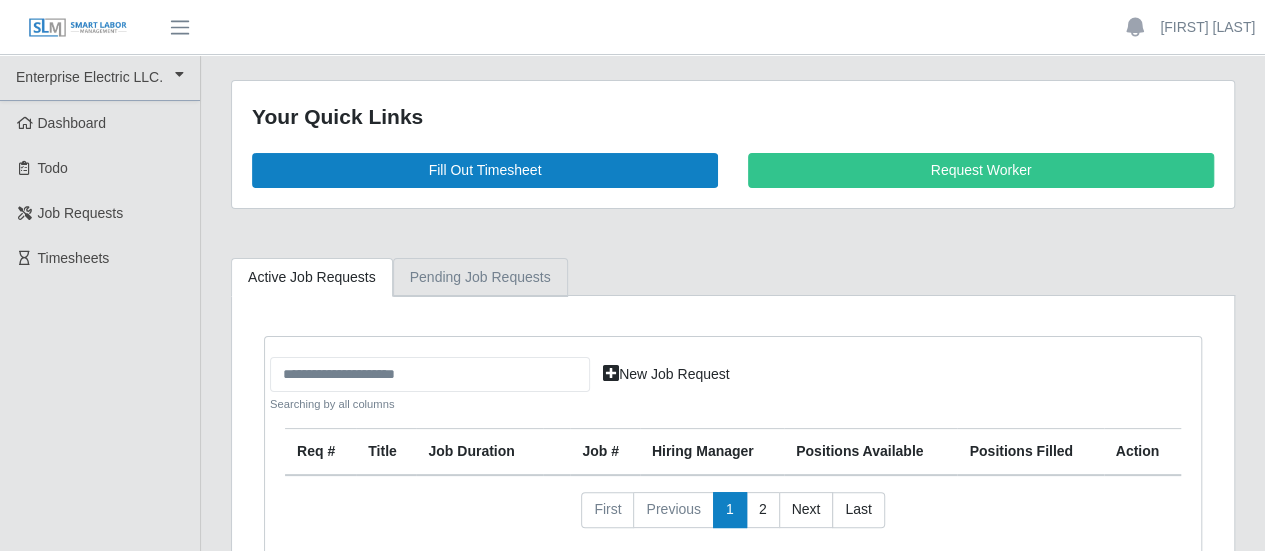 click on "Timesheets" at bounding box center [74, 258] 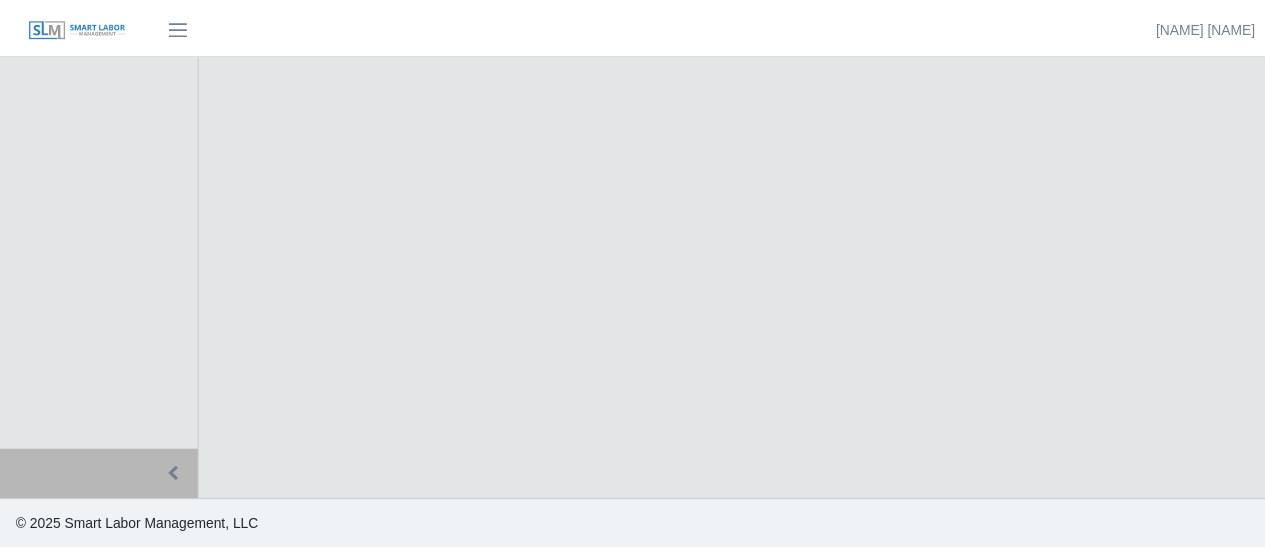 scroll, scrollTop: 0, scrollLeft: 0, axis: both 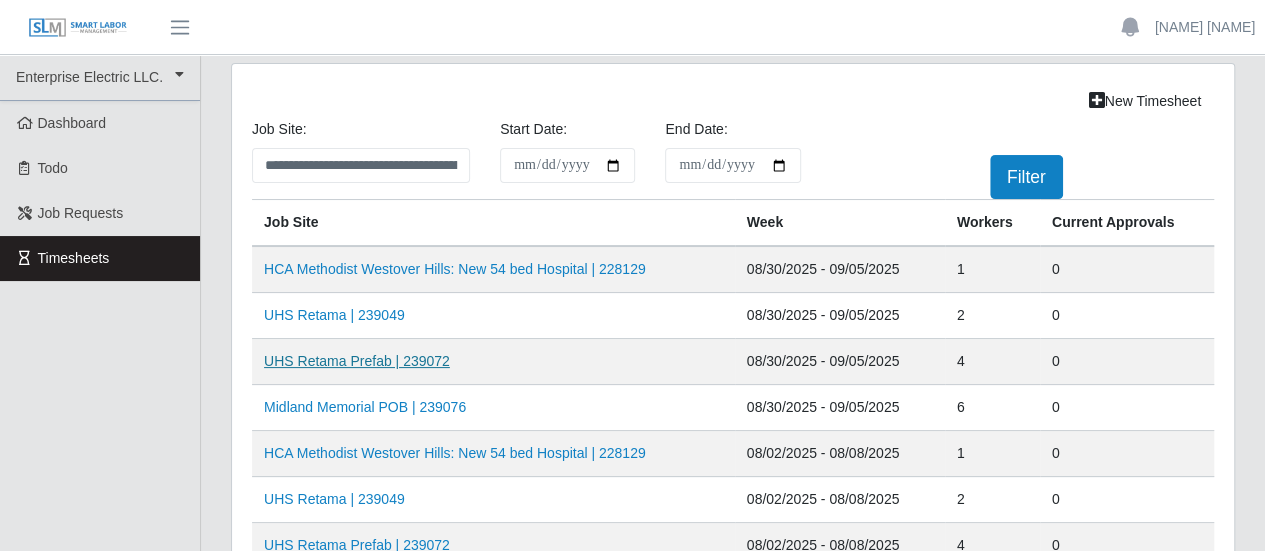click on "UHS Retama Prefab | 239072" at bounding box center (357, 361) 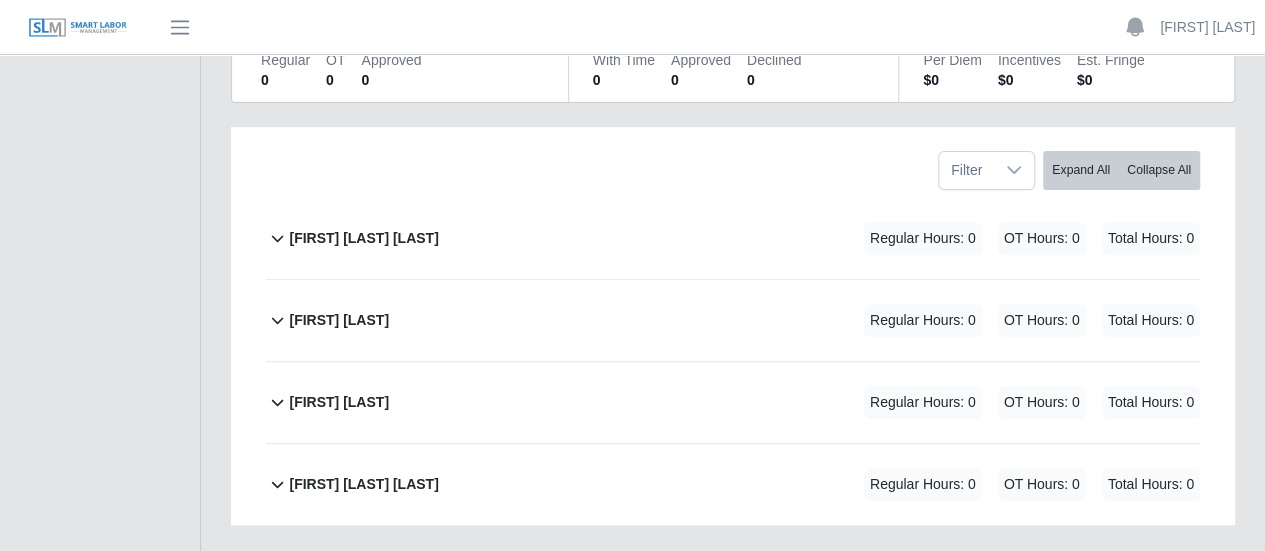 scroll, scrollTop: 300, scrollLeft: 0, axis: vertical 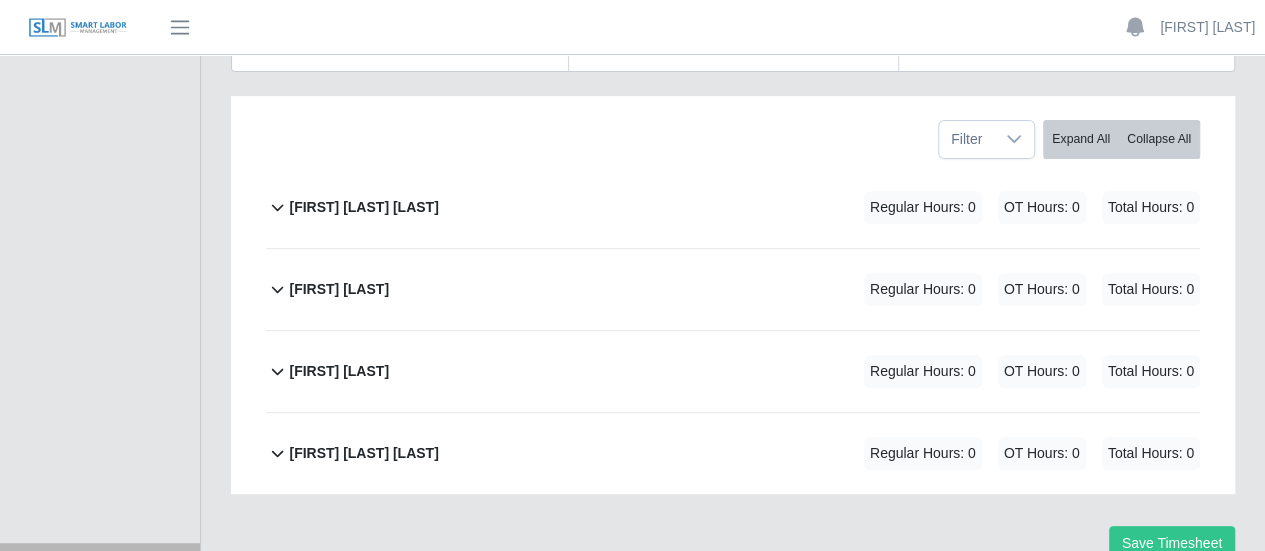 click on "David Balmaceda Rios" at bounding box center (363, 207) 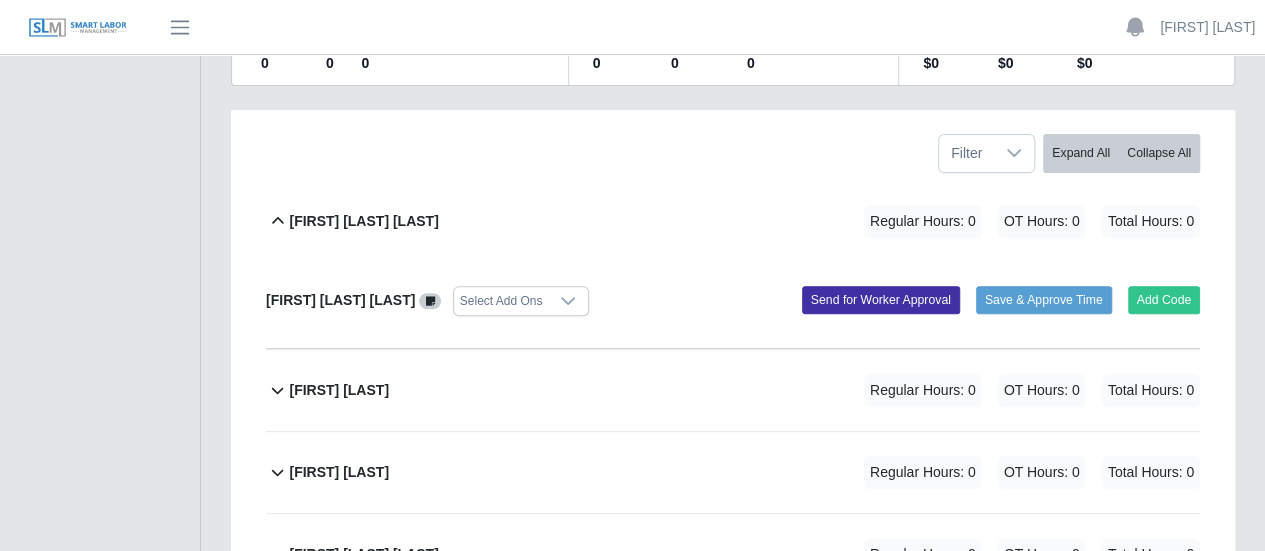 scroll, scrollTop: 0, scrollLeft: 0, axis: both 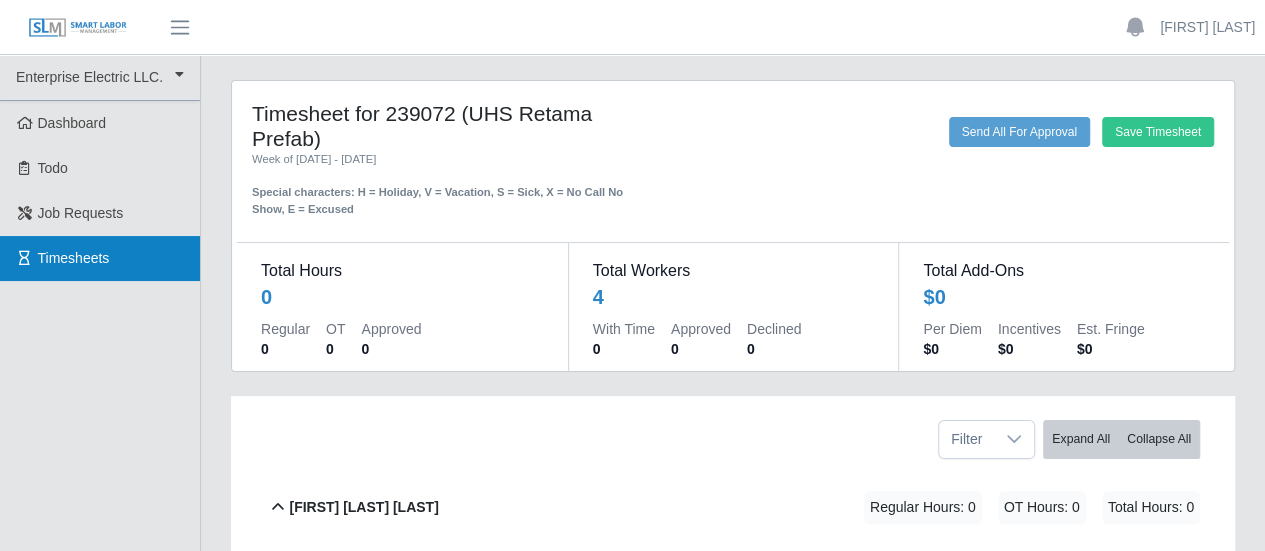 click on "Timesheets" at bounding box center (100, 258) 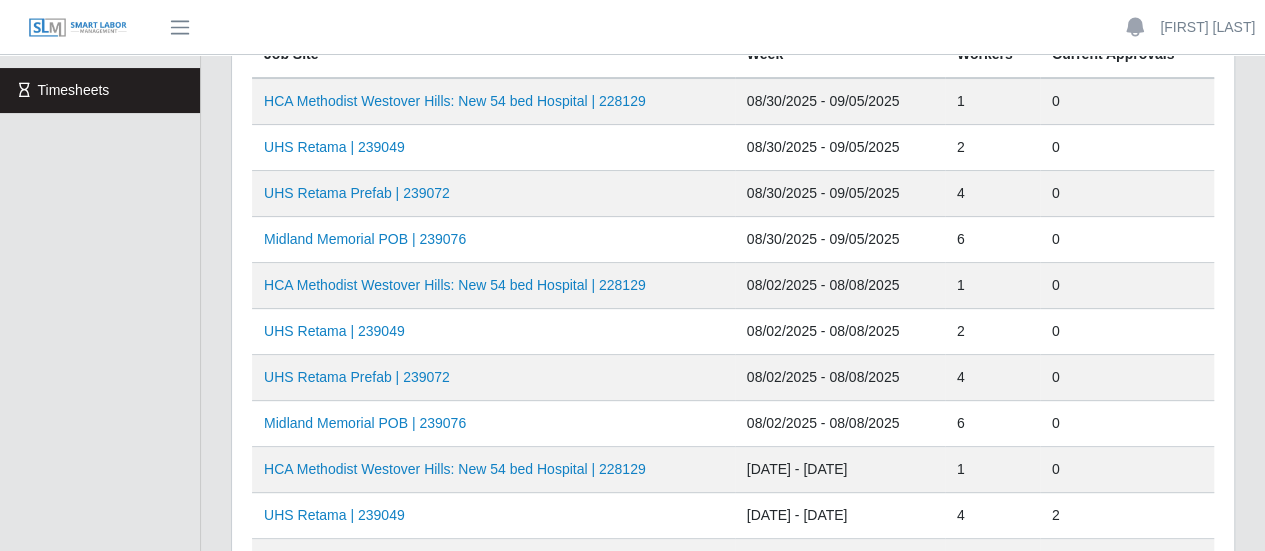 scroll, scrollTop: 200, scrollLeft: 0, axis: vertical 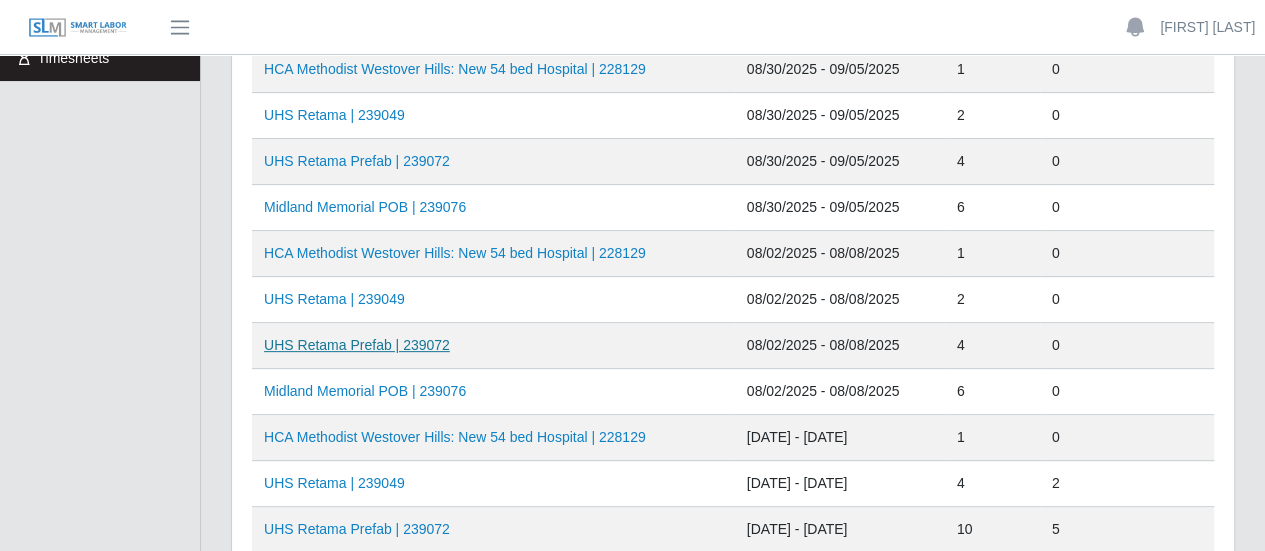 click on "UHS Retama Prefab | 239072" at bounding box center (357, 345) 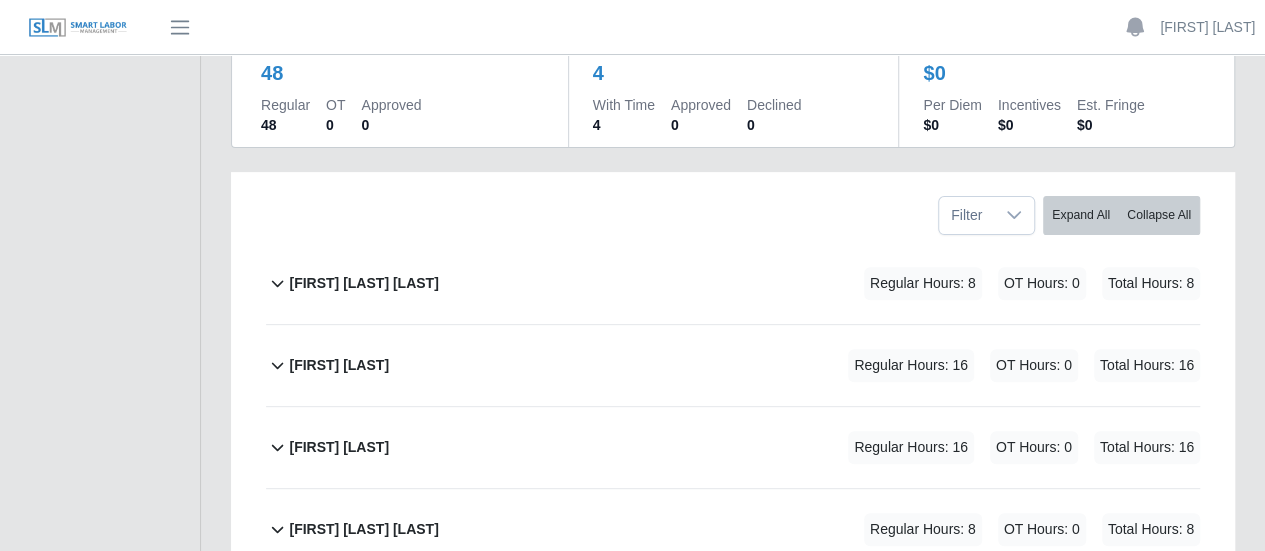 scroll, scrollTop: 300, scrollLeft: 0, axis: vertical 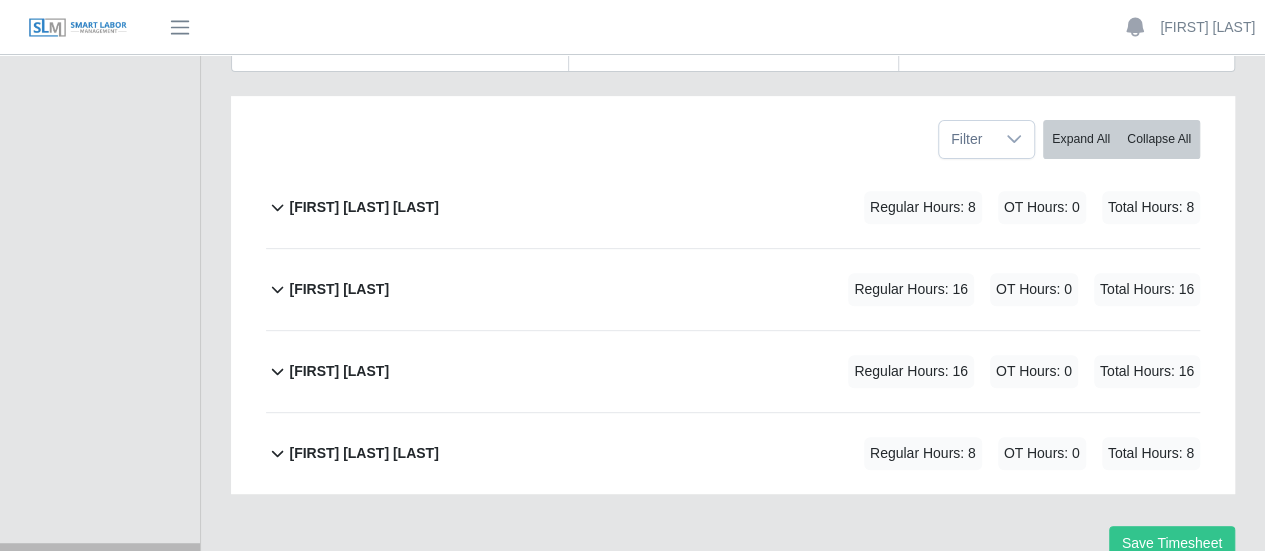 click on "[FIRST] [LAST]" at bounding box center [339, 289] 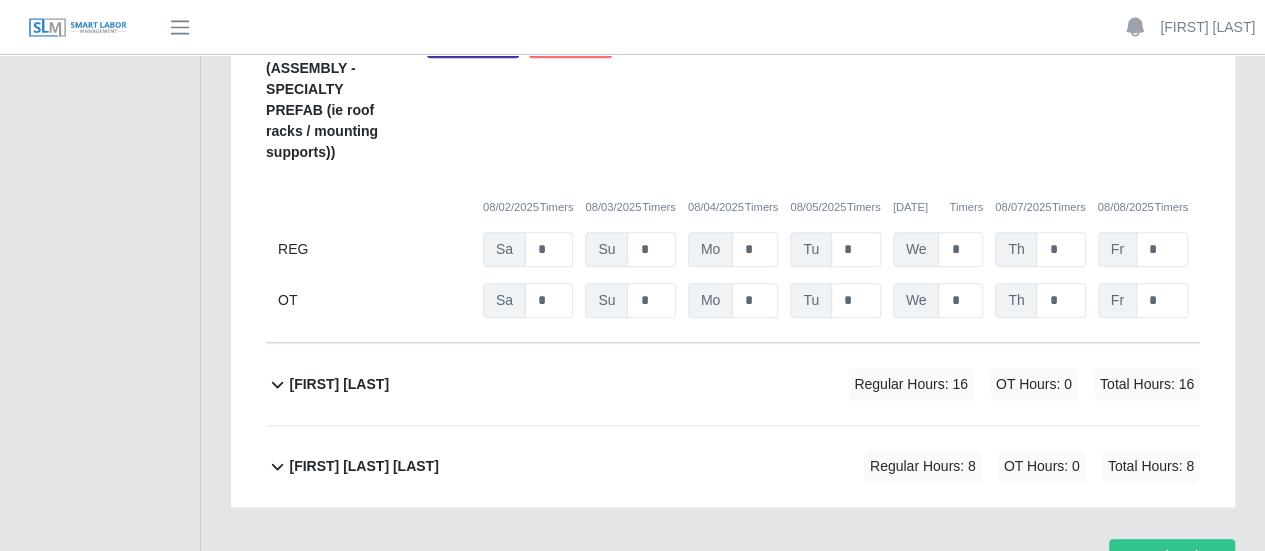 scroll, scrollTop: 698, scrollLeft: 0, axis: vertical 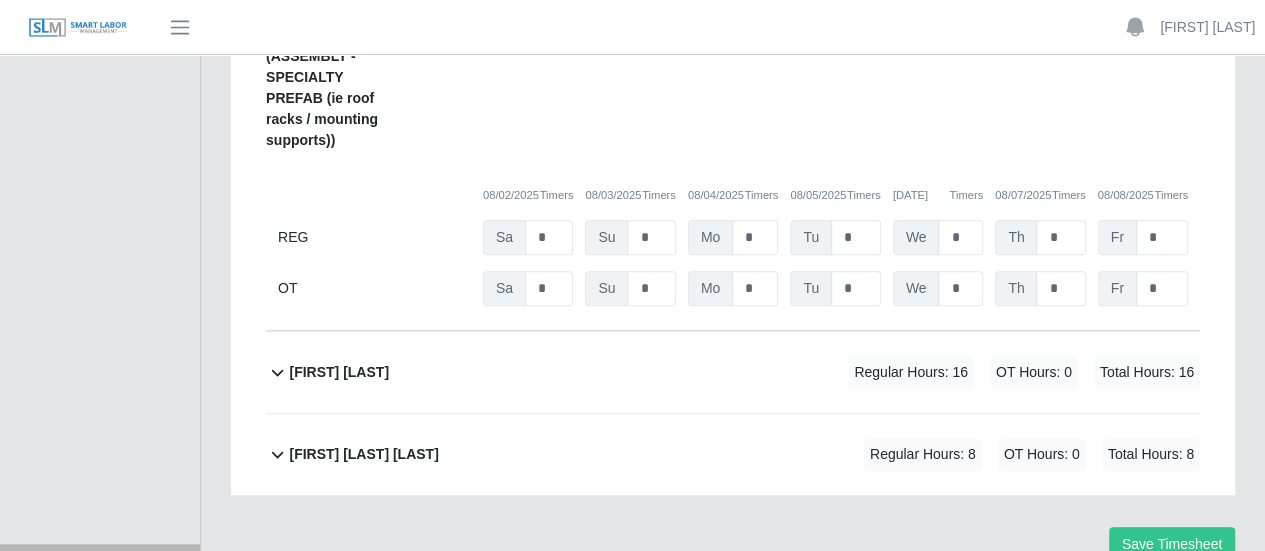click on "[FIRST] [LAST]" at bounding box center [339, 372] 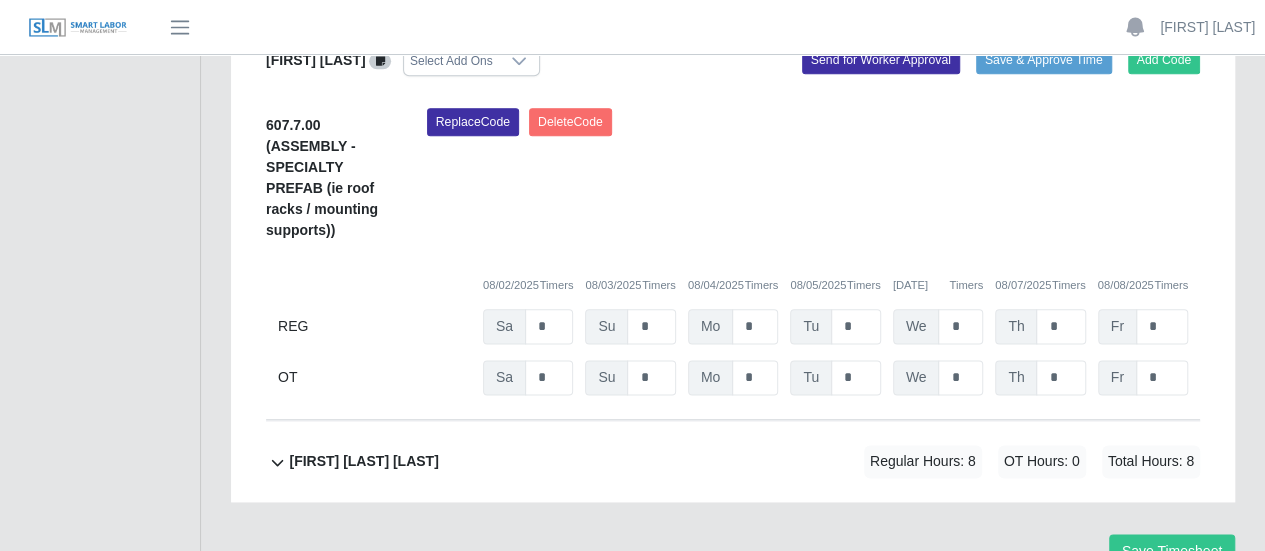 scroll, scrollTop: 1096, scrollLeft: 0, axis: vertical 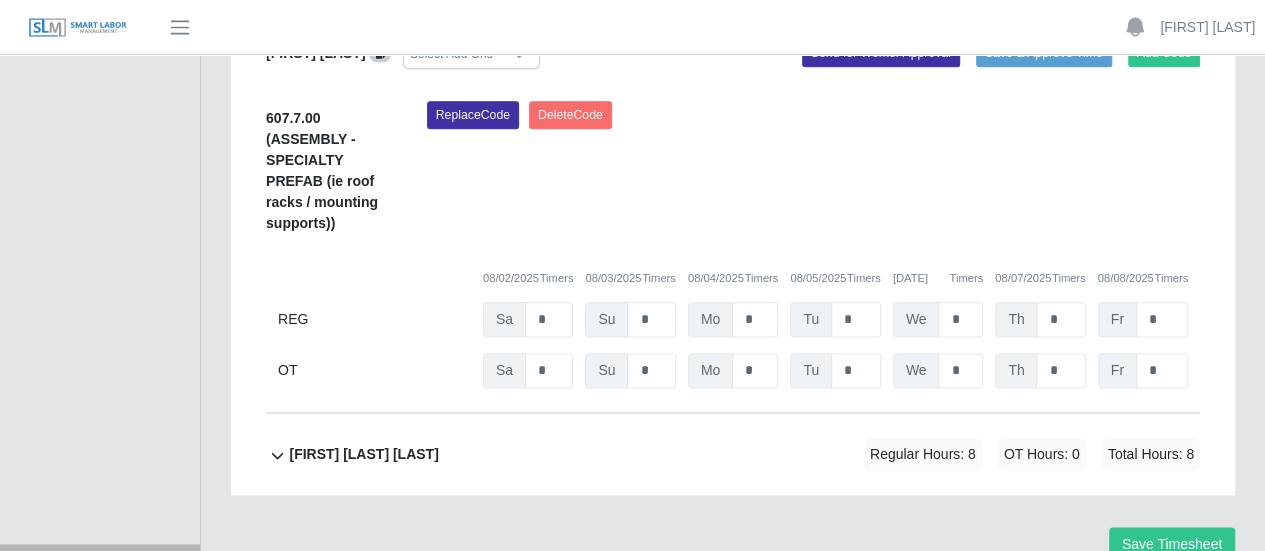 click on "[FIRST] [LAST] [LAST]" at bounding box center (363, 454) 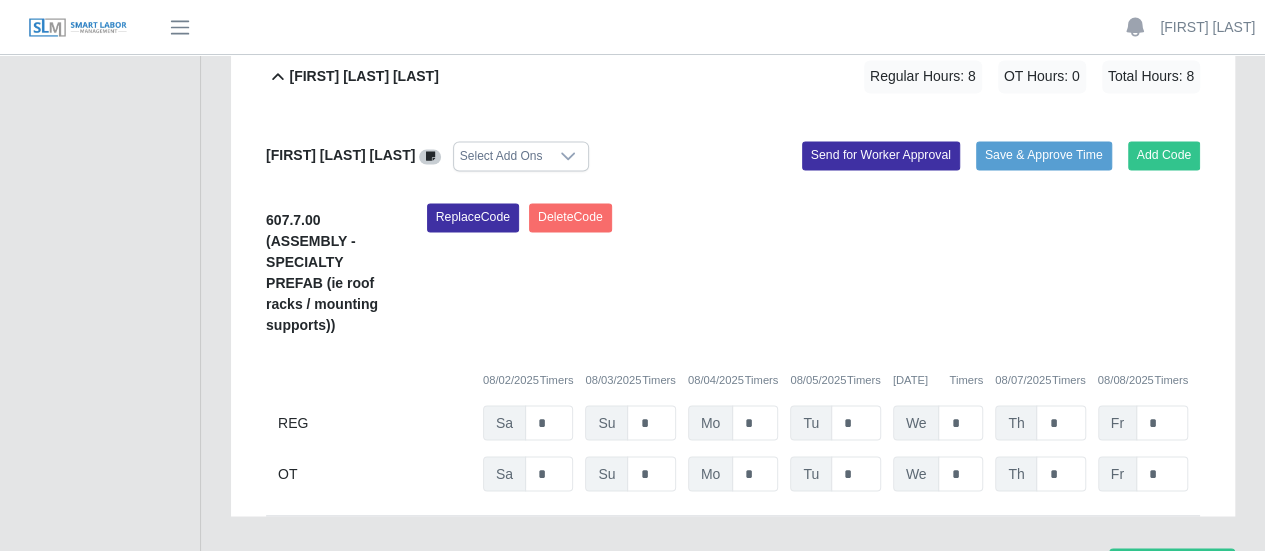 scroll, scrollTop: 1493, scrollLeft: 0, axis: vertical 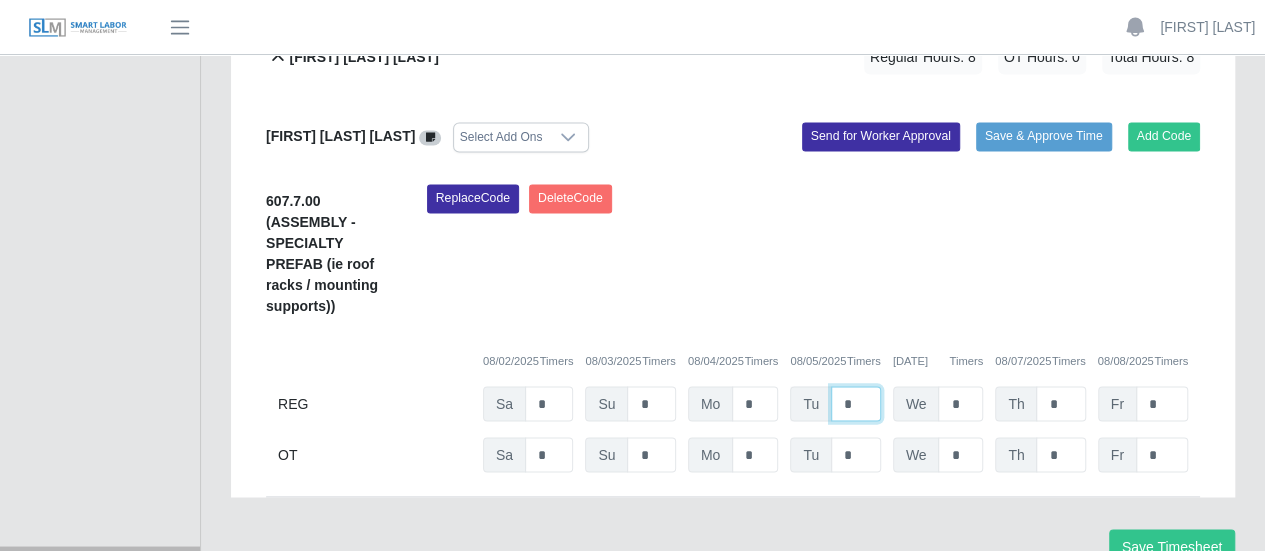 drag, startPoint x: 858, startPoint y: 402, endPoint x: 836, endPoint y: 401, distance: 22.022715 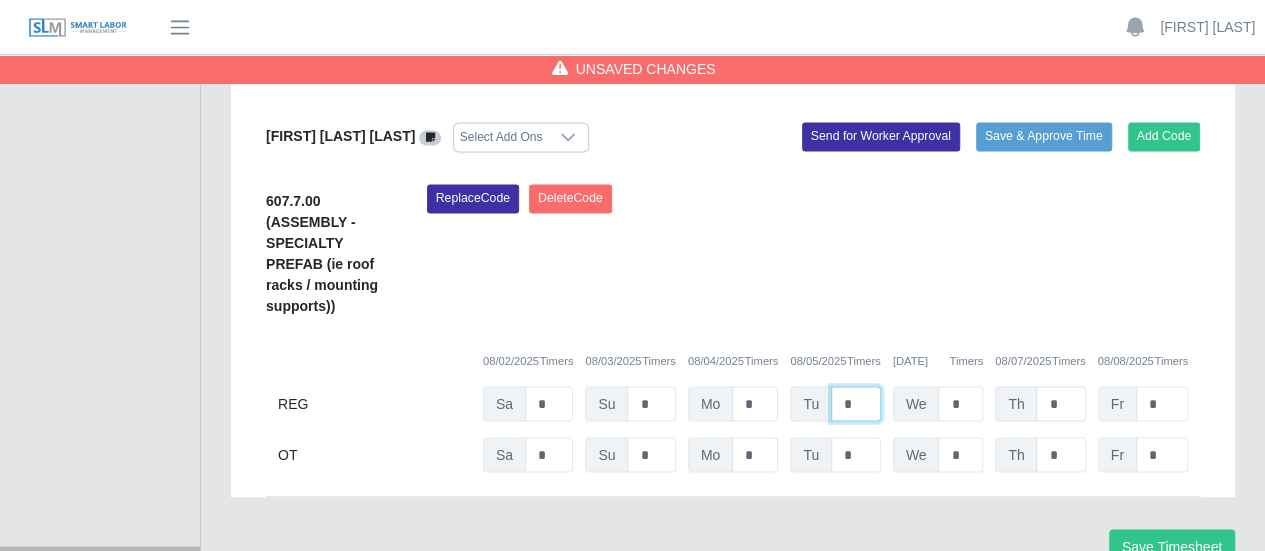 type on "*" 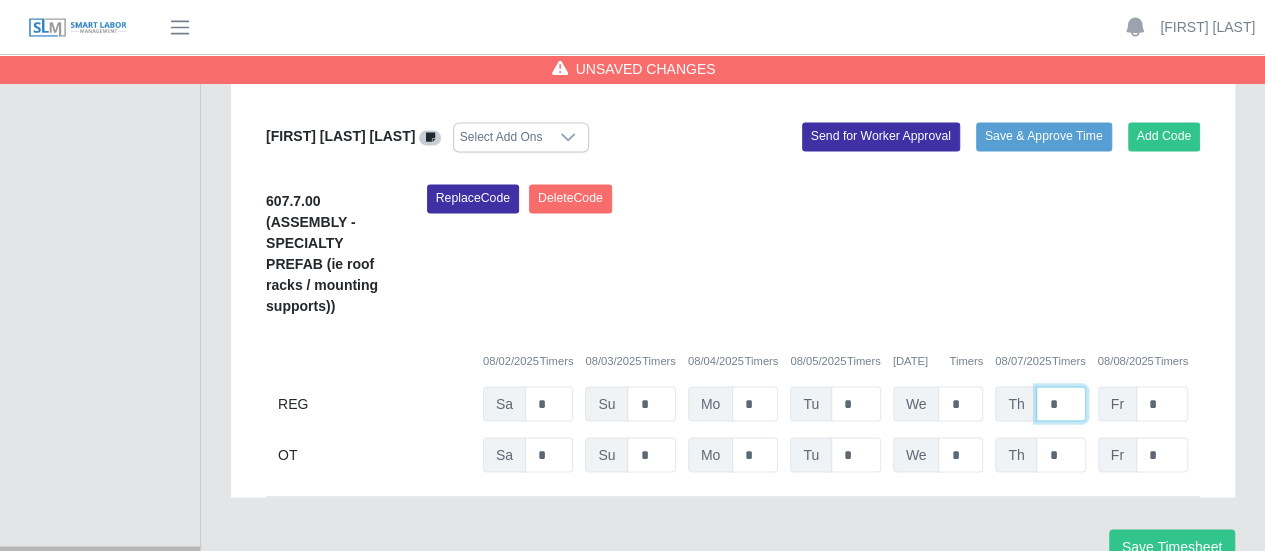 click on "*" at bounding box center (1060, 403) 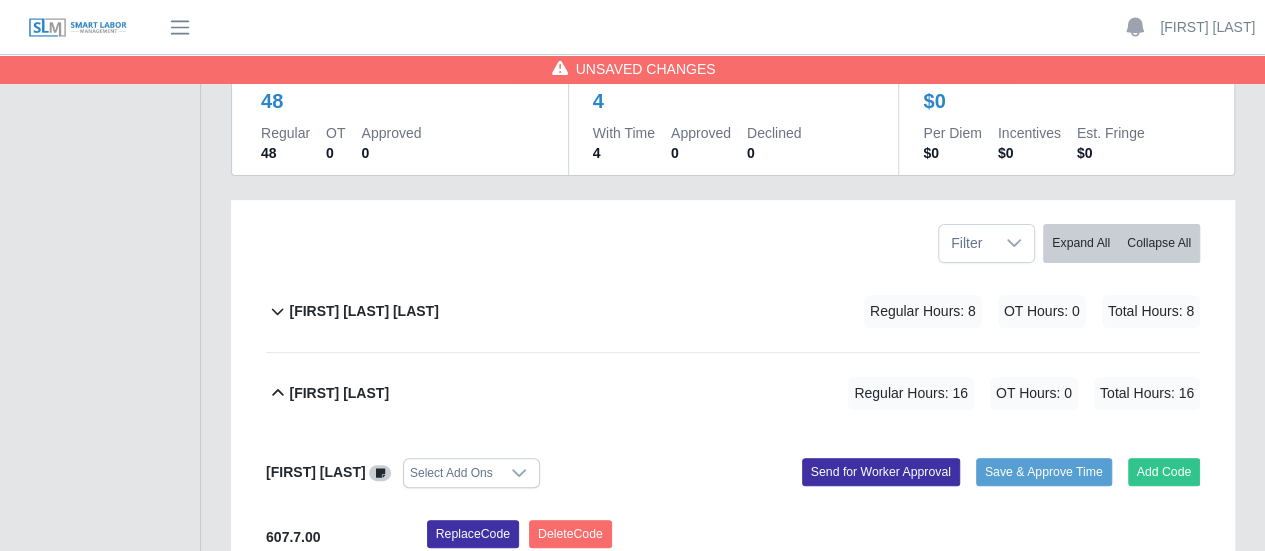 scroll, scrollTop: 200, scrollLeft: 0, axis: vertical 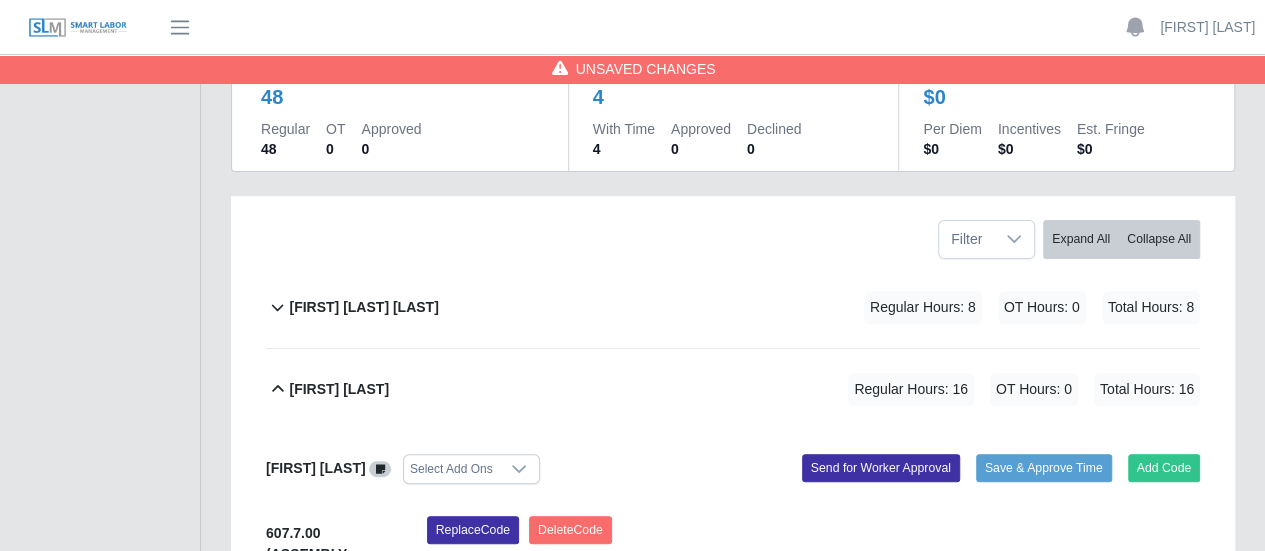 click on "[FIRST] [LAST] [LAST]" at bounding box center (363, 307) 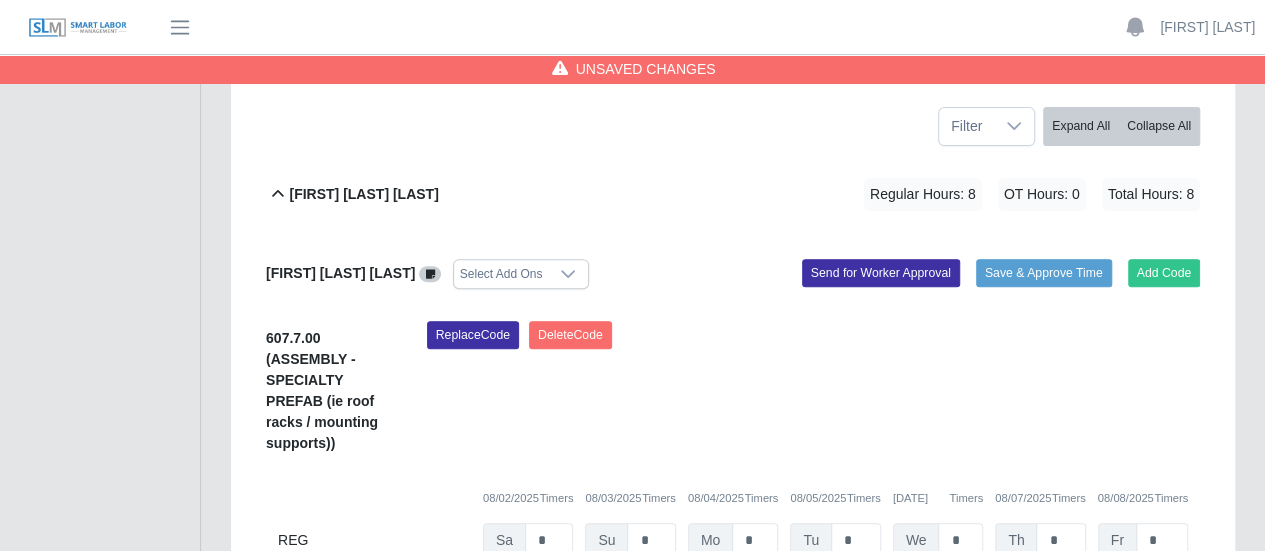 scroll, scrollTop: 400, scrollLeft: 0, axis: vertical 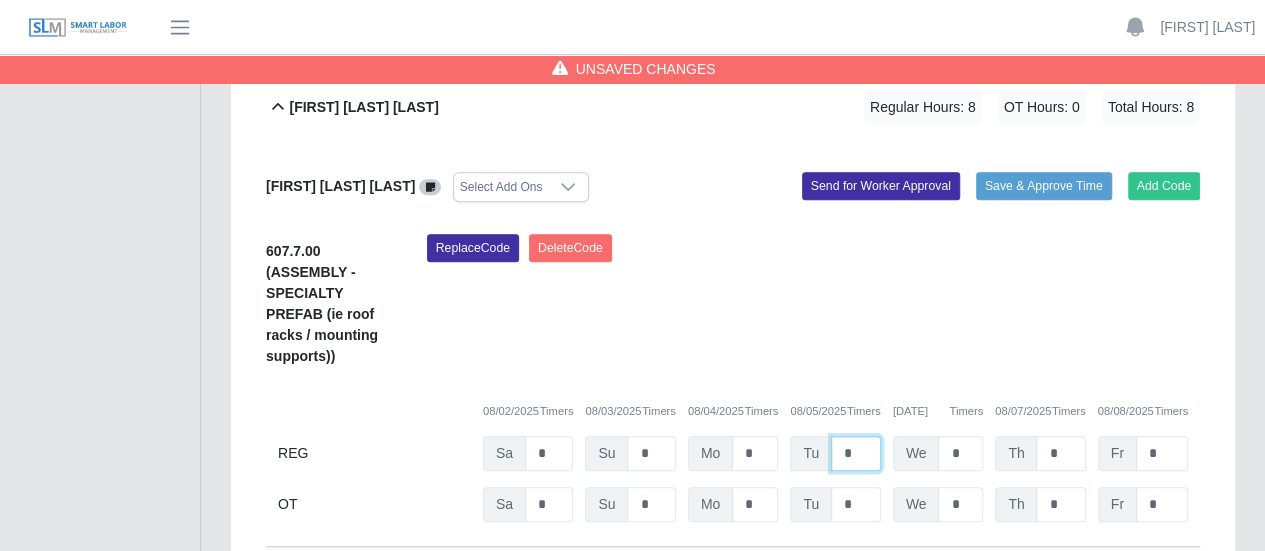 drag, startPoint x: 855, startPoint y: 449, endPoint x: 843, endPoint y: 451, distance: 12.165525 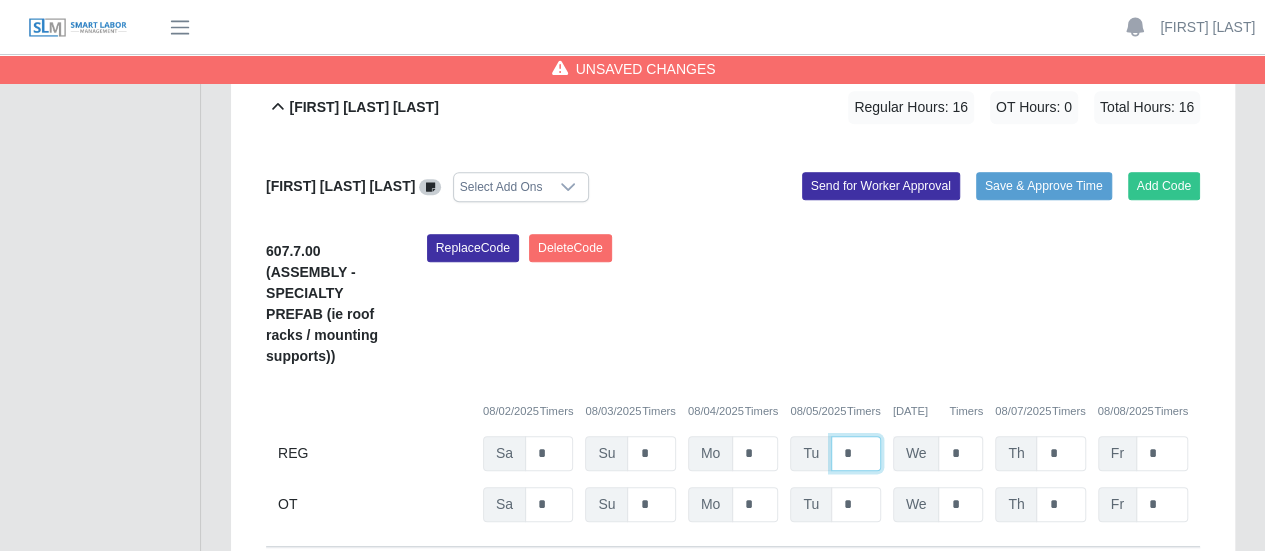 type on "*" 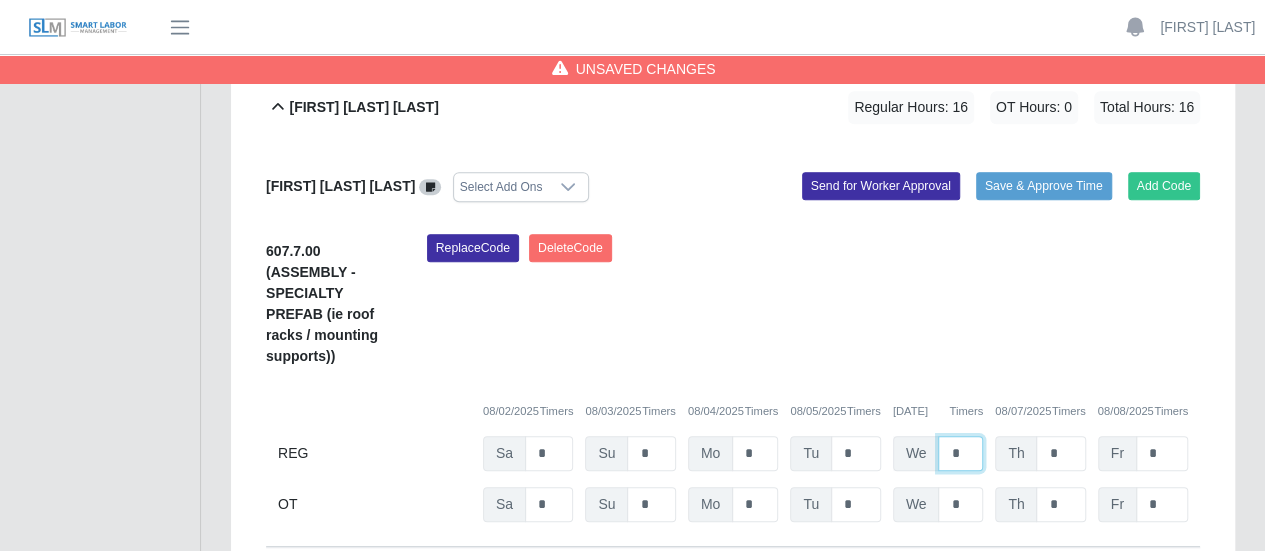 click on "*" at bounding box center (960, 453) 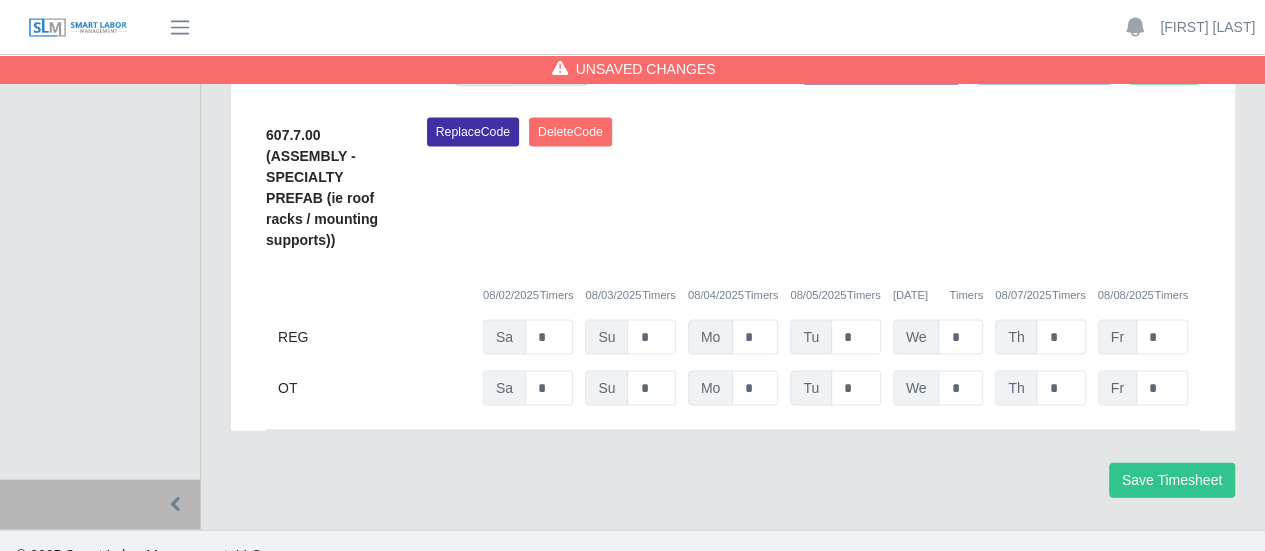 scroll, scrollTop: 1979, scrollLeft: 0, axis: vertical 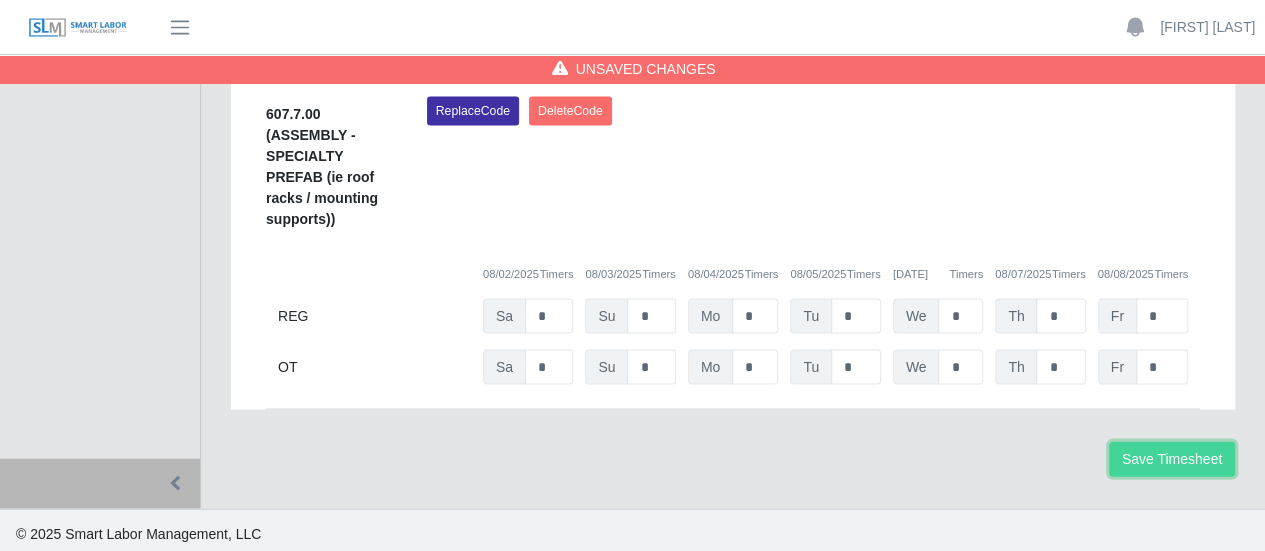 click on "Save
Timesheet" at bounding box center [1172, 459] 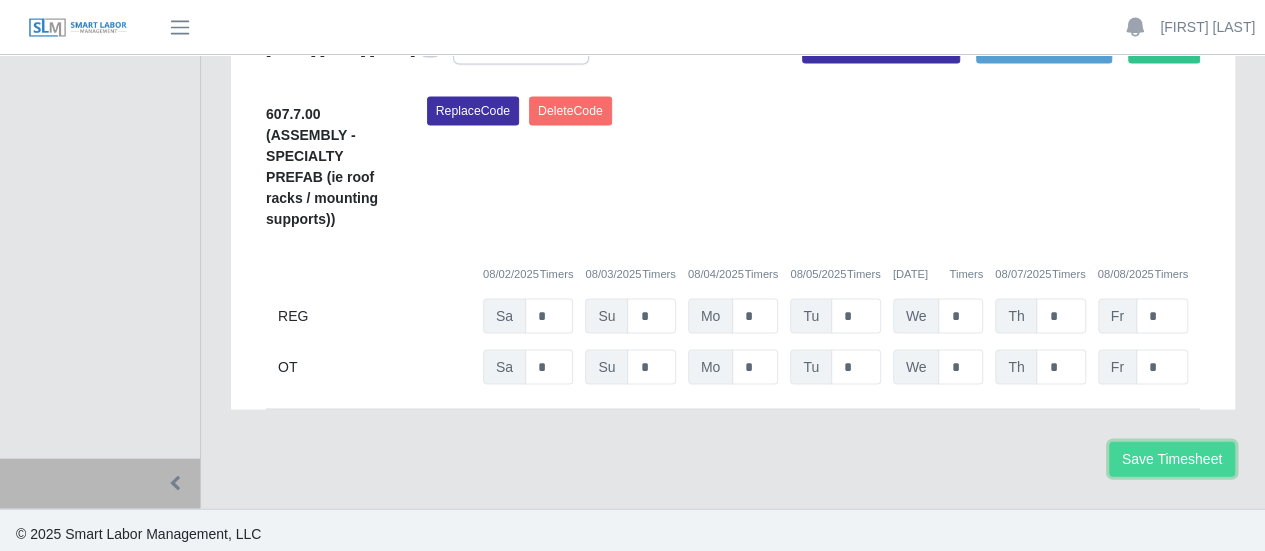 click on "Save
Timesheet" at bounding box center [1172, 459] 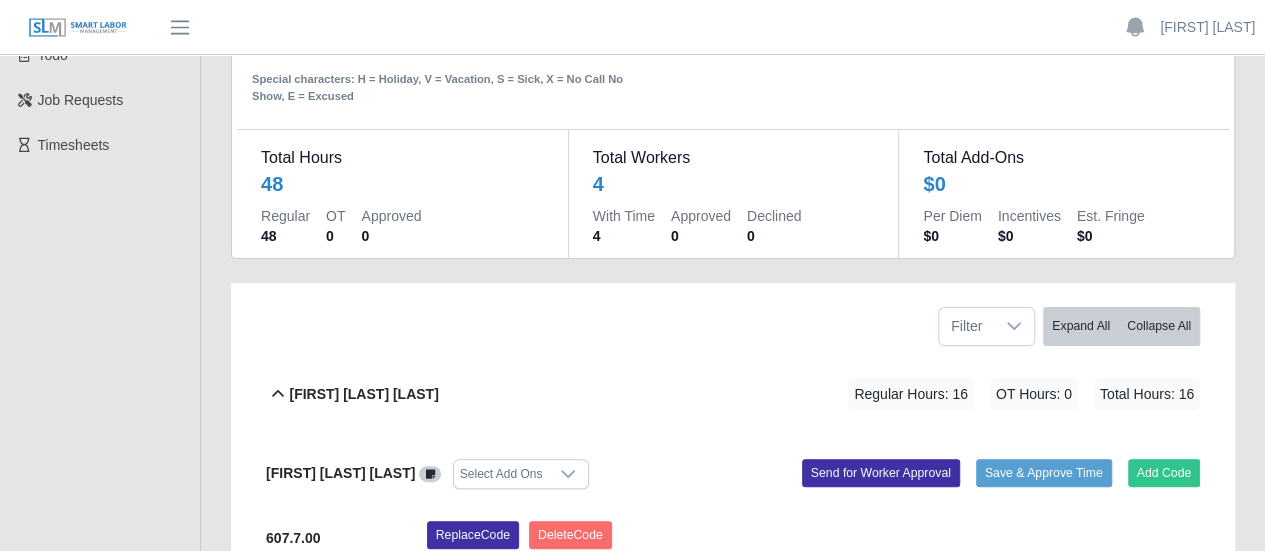 scroll, scrollTop: 200, scrollLeft: 0, axis: vertical 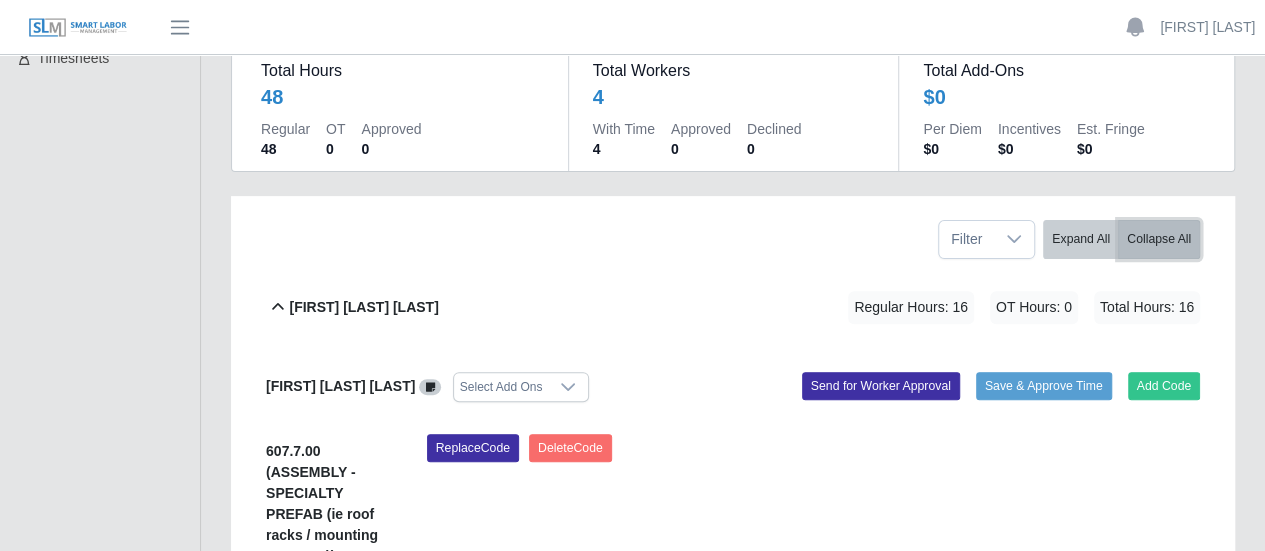 click on "Collapse All" at bounding box center [1159, 239] 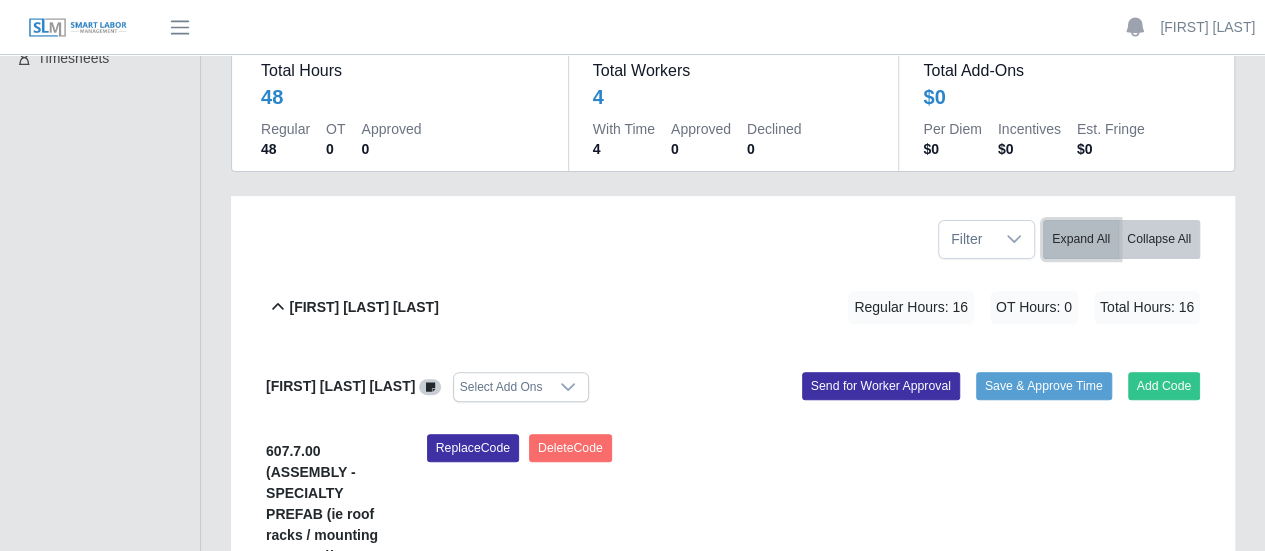 click on "Expand All" at bounding box center [1081, 239] 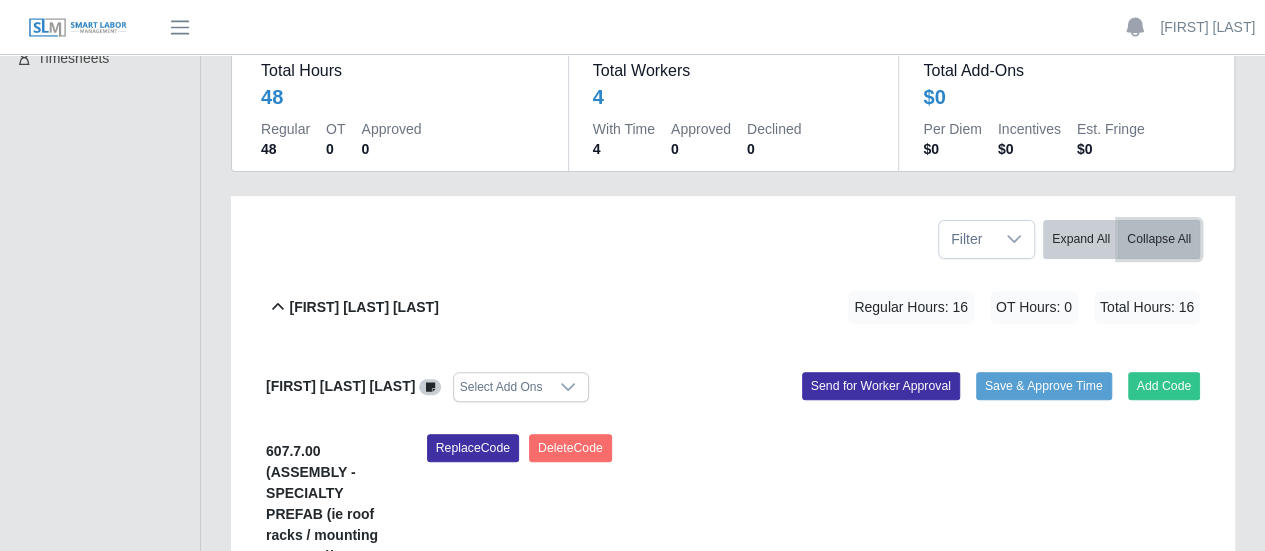 click on "Collapse All" at bounding box center [1159, 239] 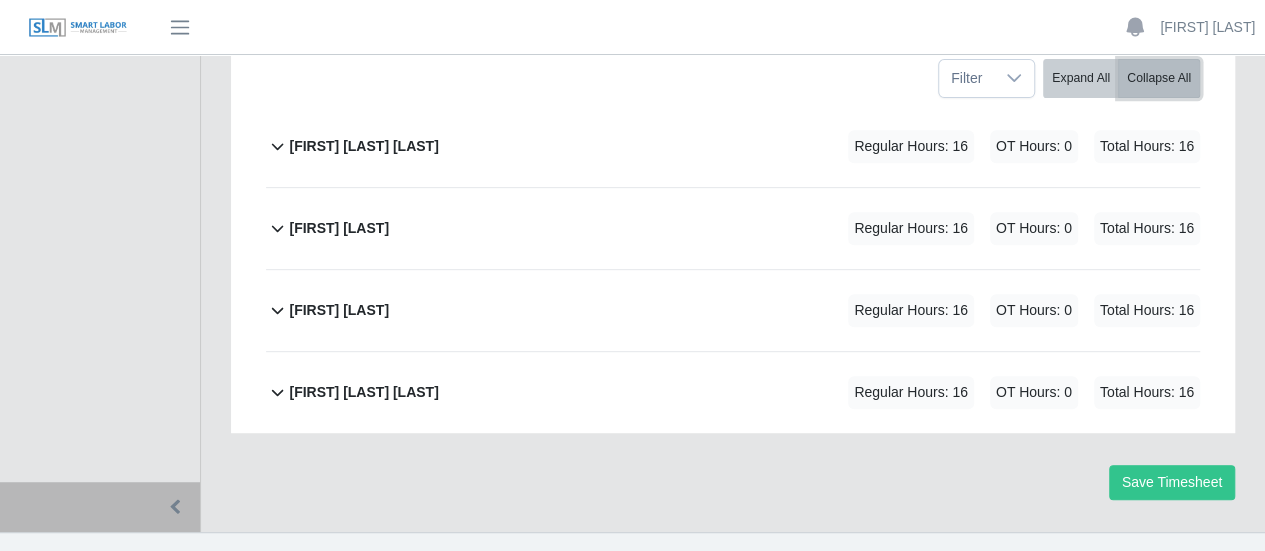 scroll, scrollTop: 388, scrollLeft: 0, axis: vertical 